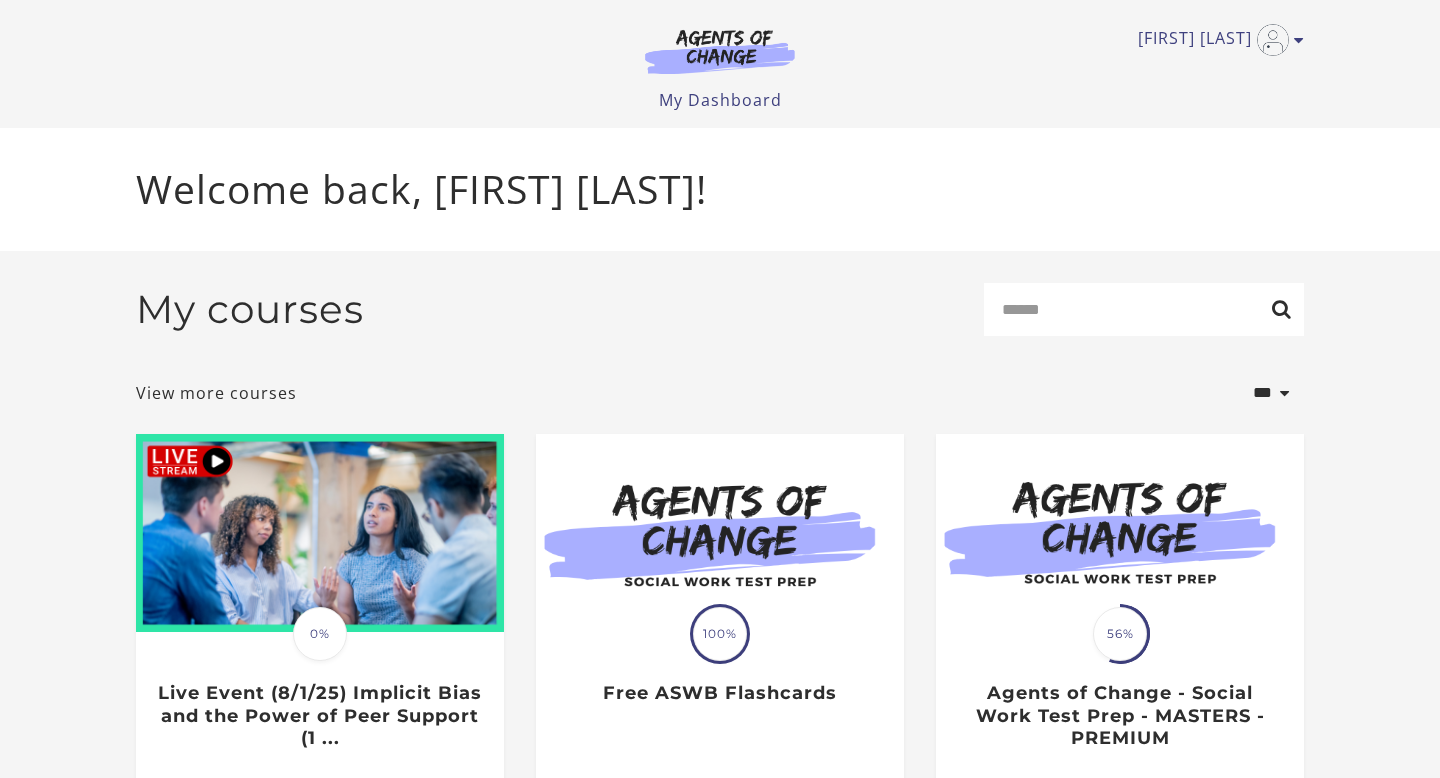 scroll, scrollTop: 0, scrollLeft: 0, axis: both 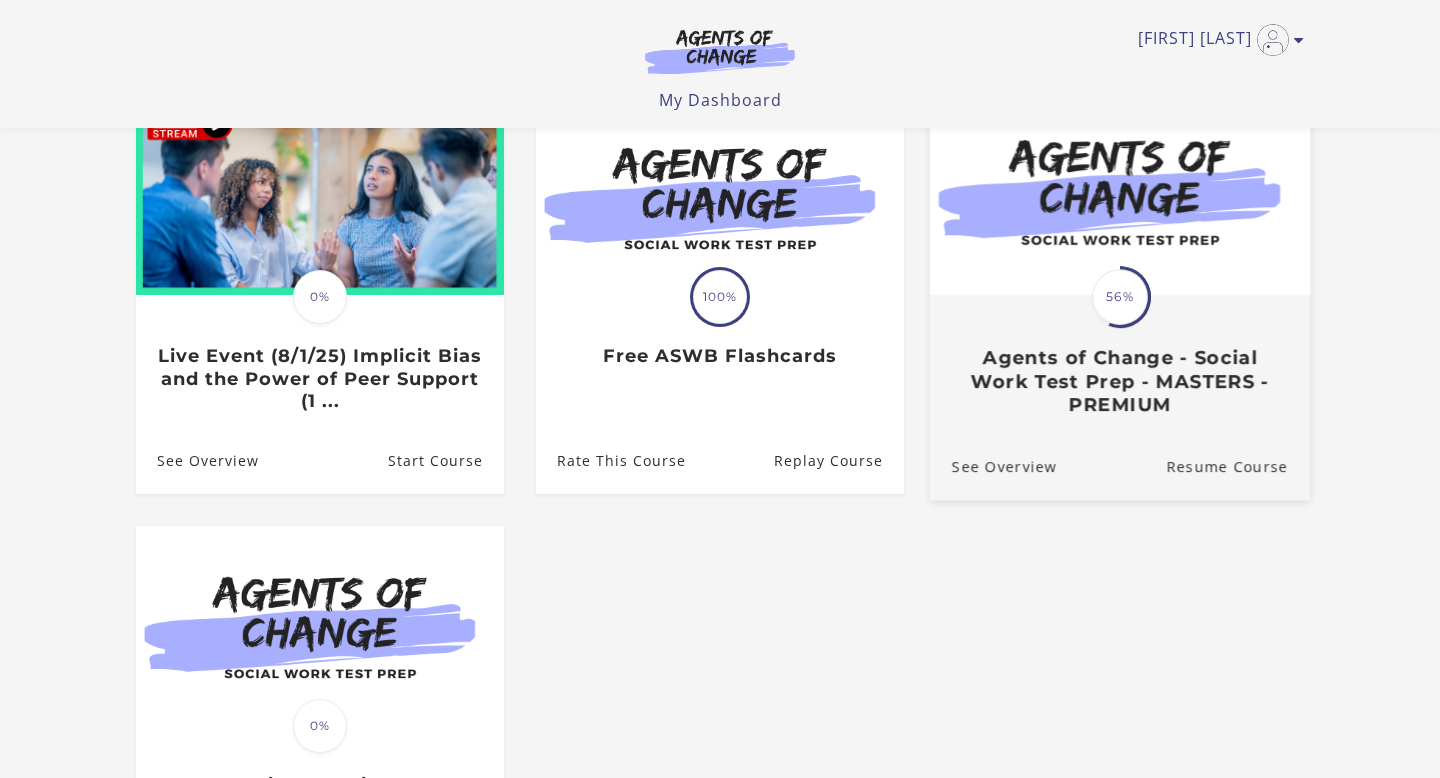 click on "56%" at bounding box center [1120, 297] 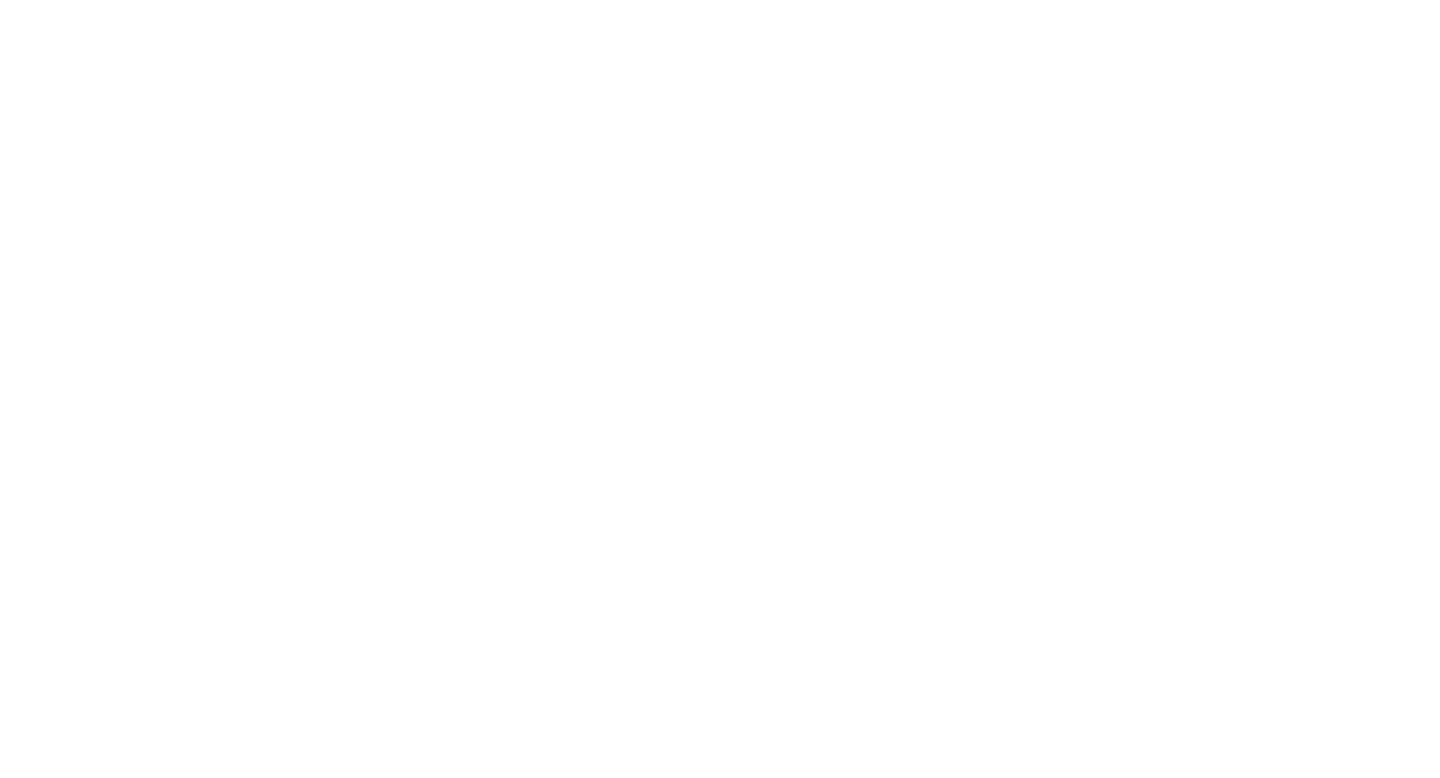 scroll, scrollTop: 0, scrollLeft: 0, axis: both 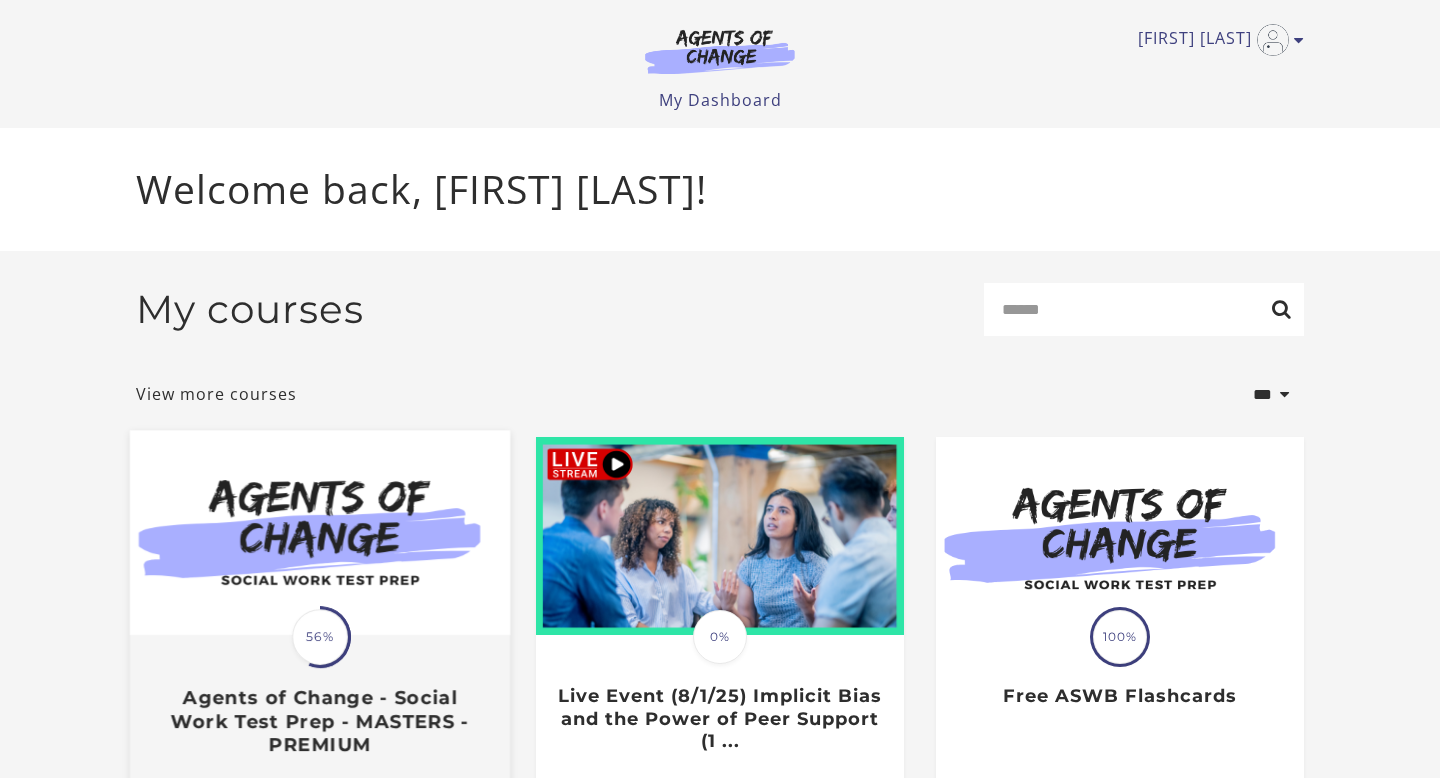 click on "56%" at bounding box center [320, 637] 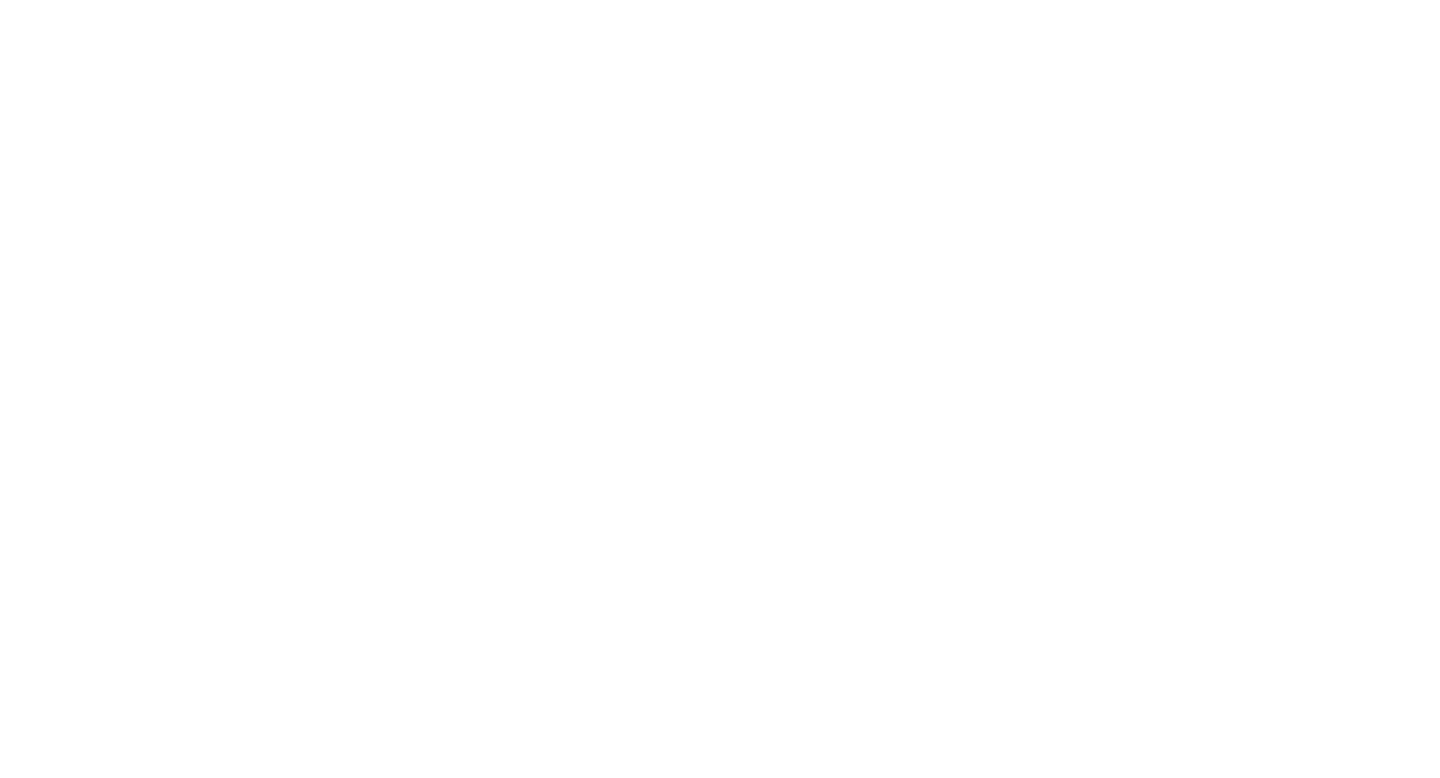 scroll, scrollTop: 0, scrollLeft: 0, axis: both 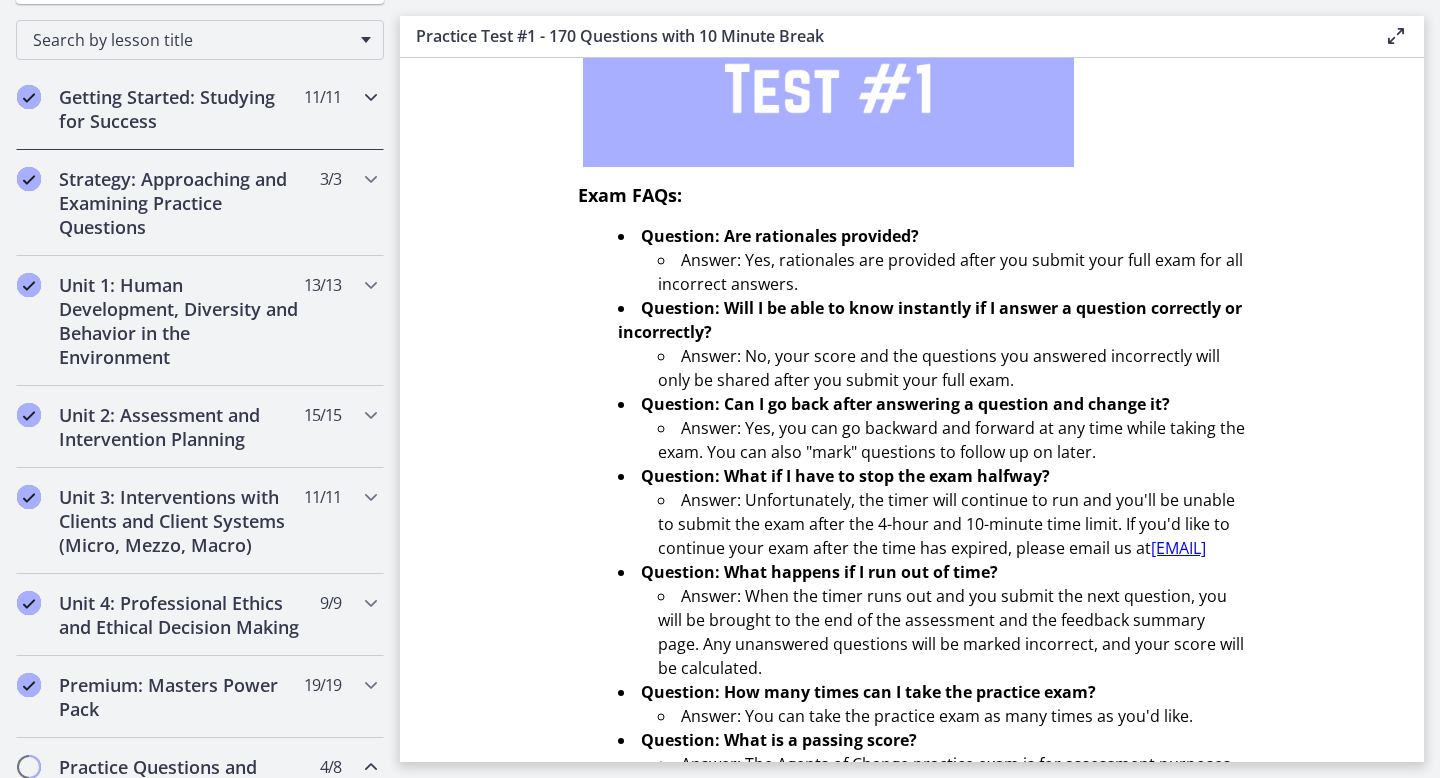 click on "Getting Started: Studying for Success" at bounding box center [181, 109] 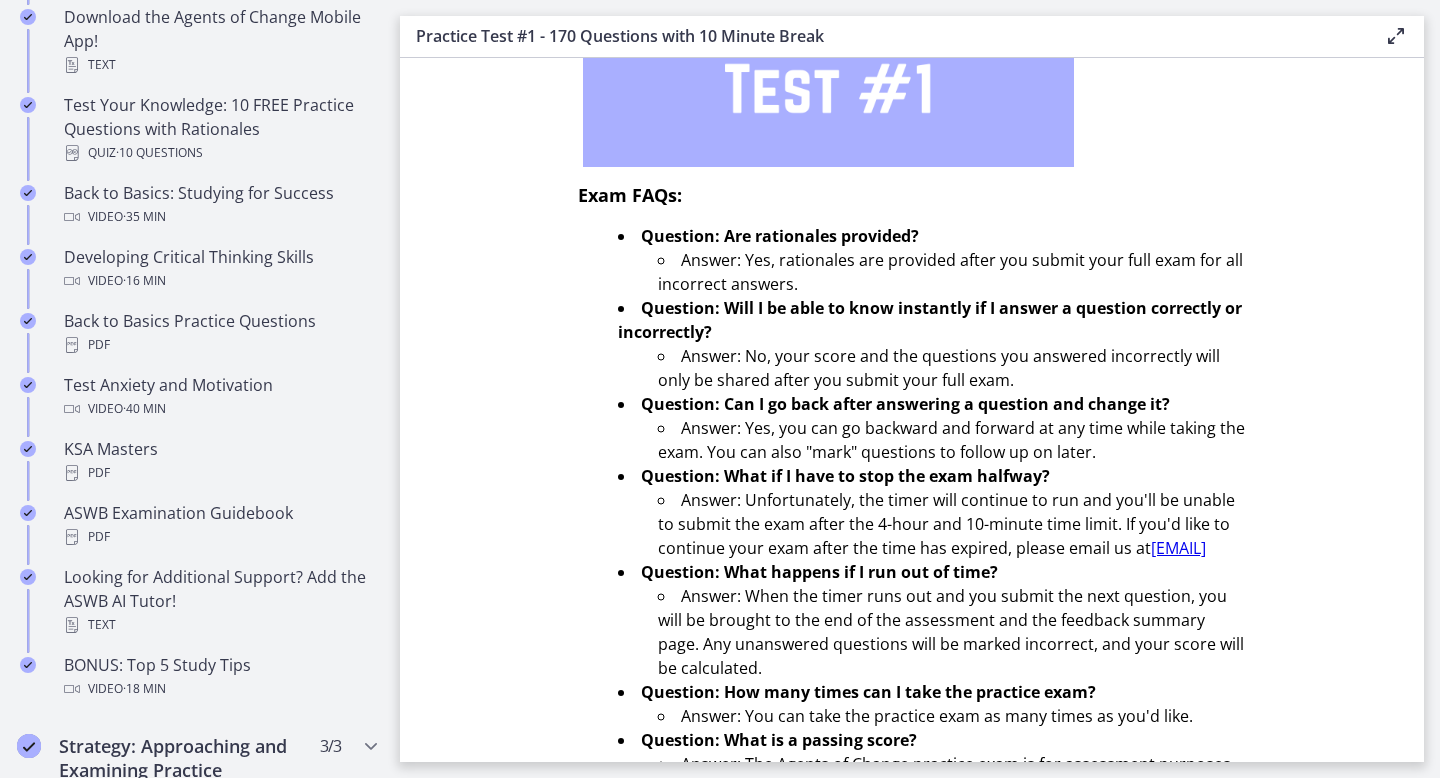 scroll, scrollTop: 552, scrollLeft: 0, axis: vertical 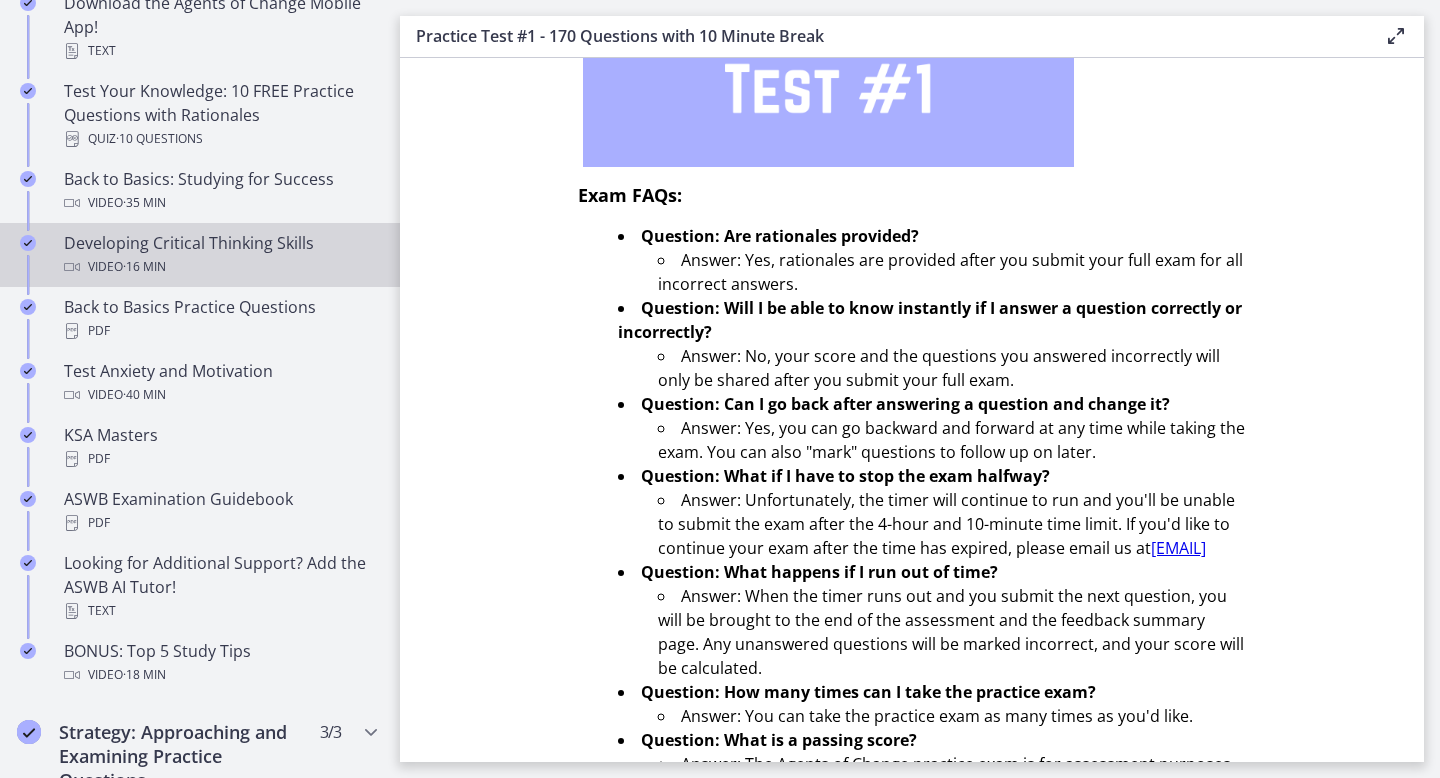 click on "Developing Critical Thinking Skills
Video
·  16 min" at bounding box center (220, 255) 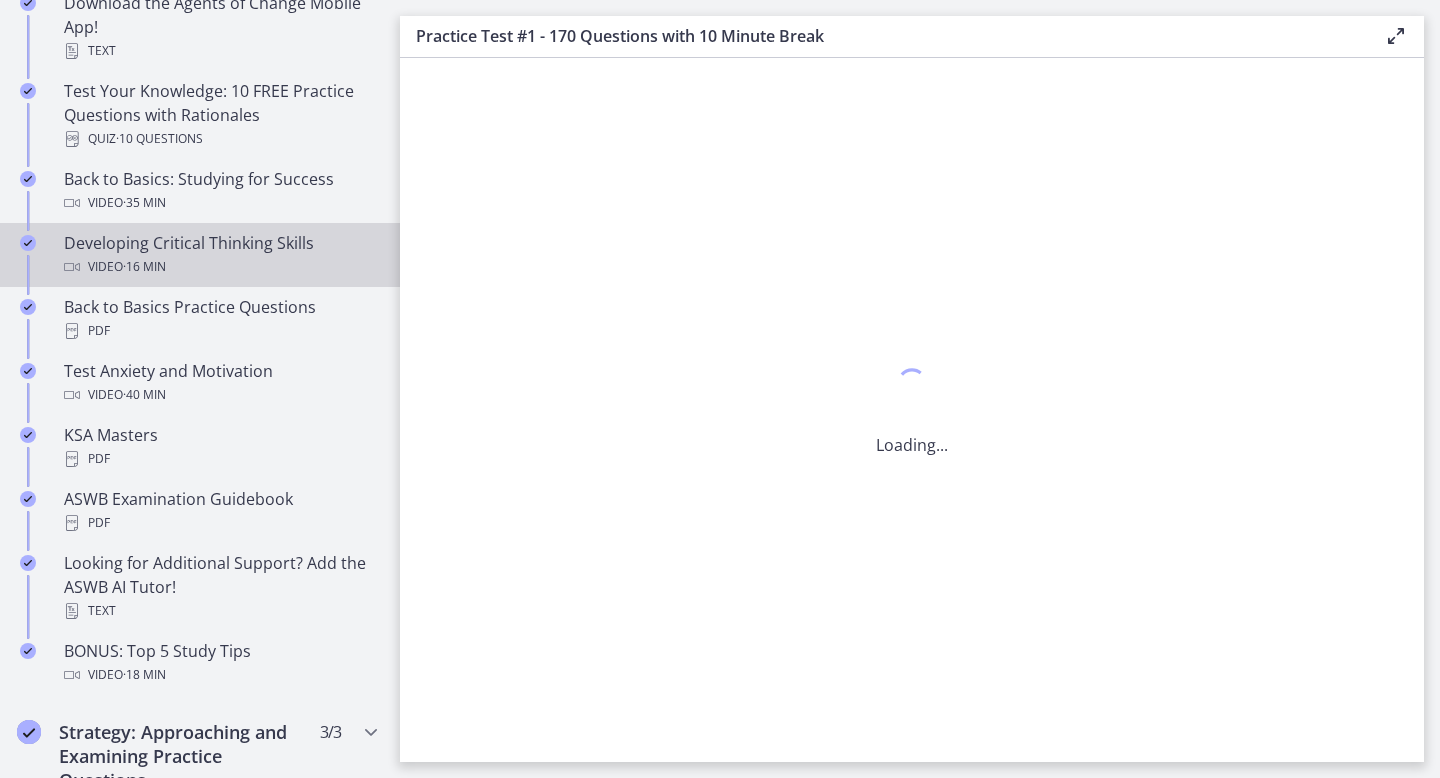 scroll, scrollTop: 0, scrollLeft: 0, axis: both 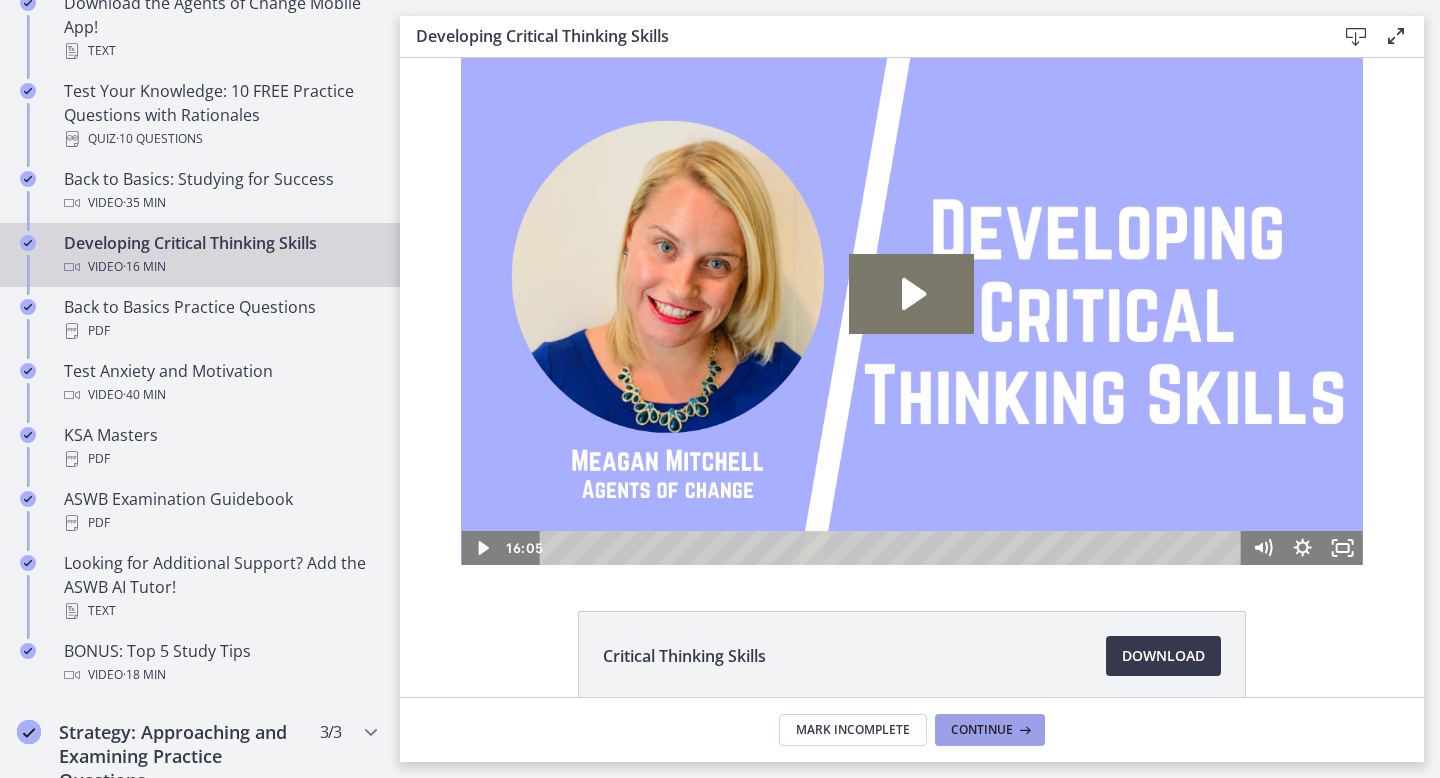 click on "Continue" at bounding box center [982, 730] 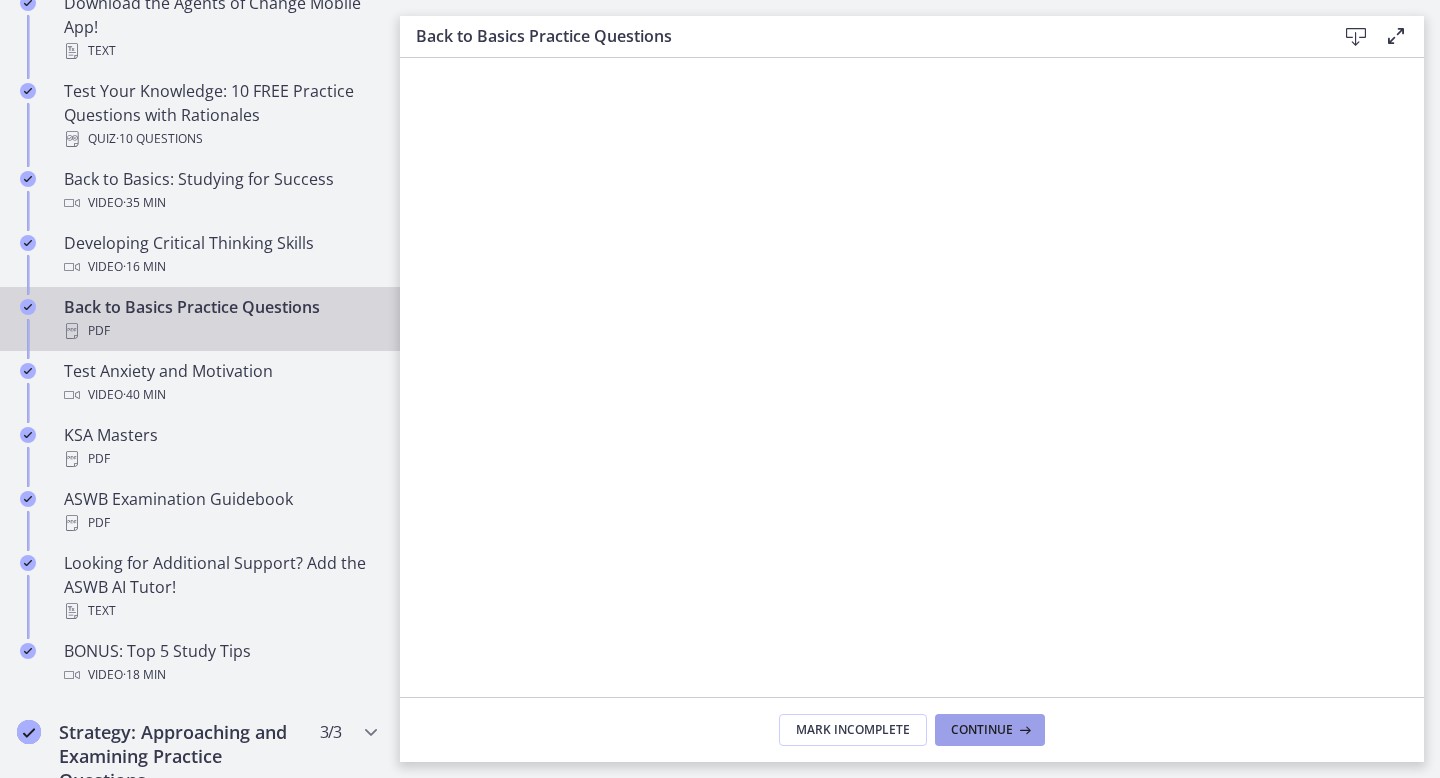 click on "Continue" at bounding box center (982, 730) 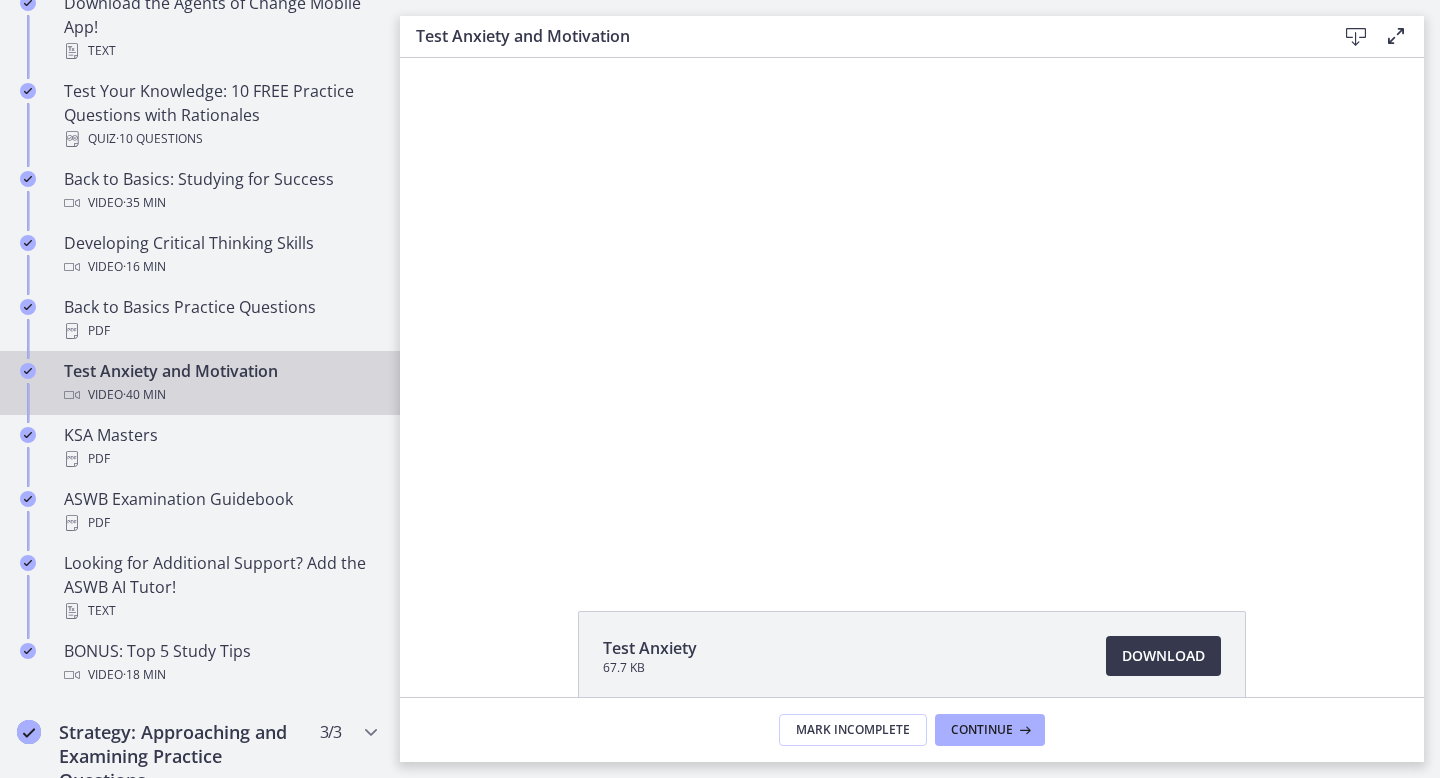 scroll, scrollTop: 0, scrollLeft: 0, axis: both 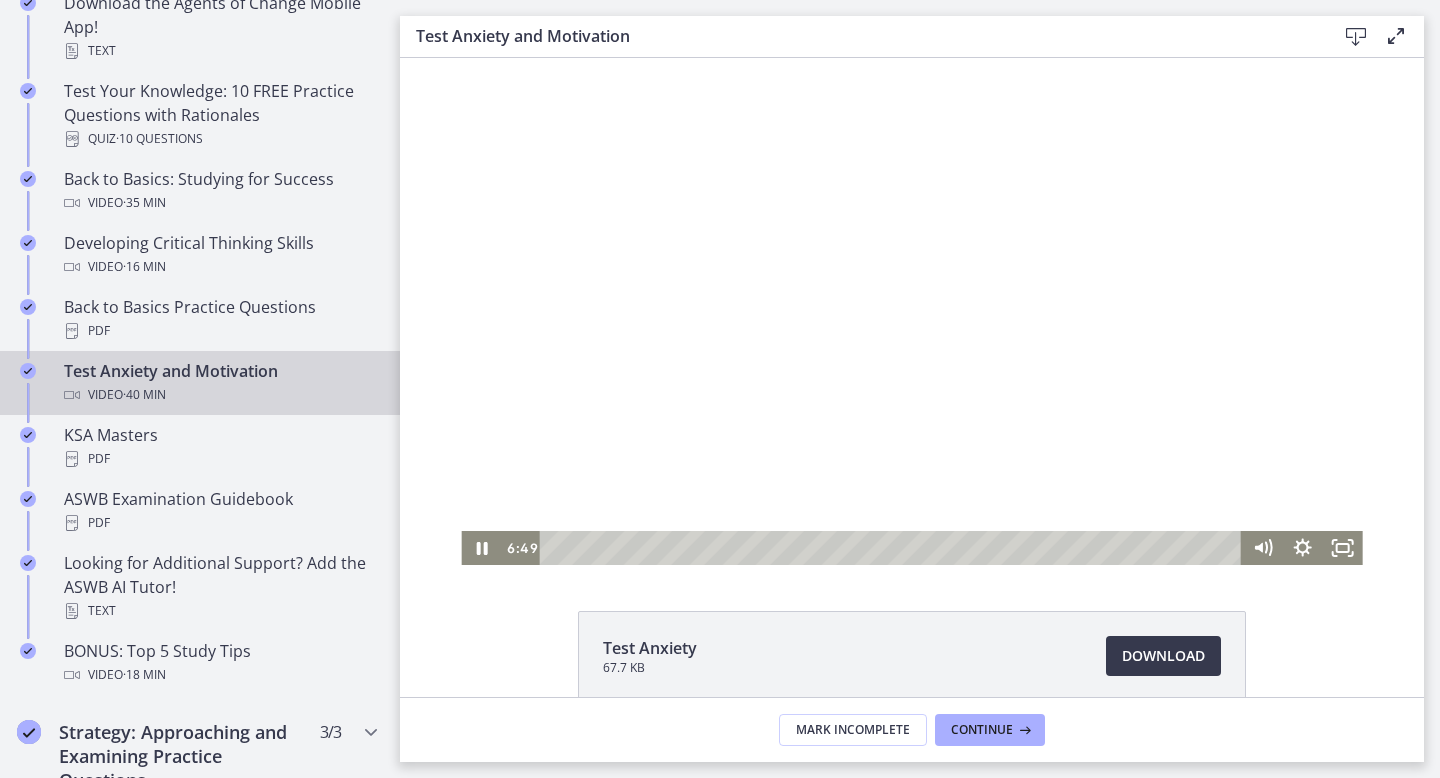 drag, startPoint x: 1025, startPoint y: 550, endPoint x: 533, endPoint y: 654, distance: 502.87177 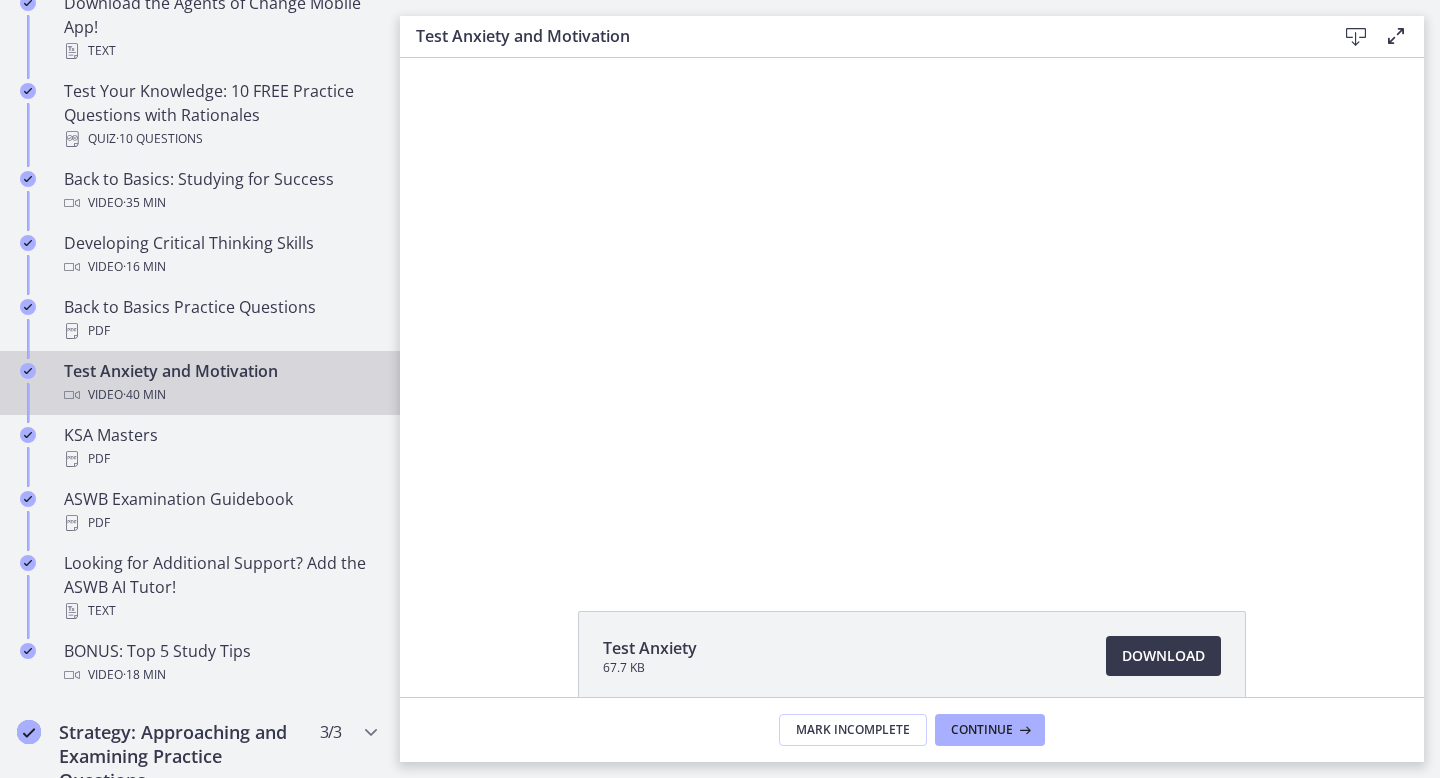 click on "Test Anxiety
67.7 KB
Download
Opens in a new window" at bounding box center [912, 704] 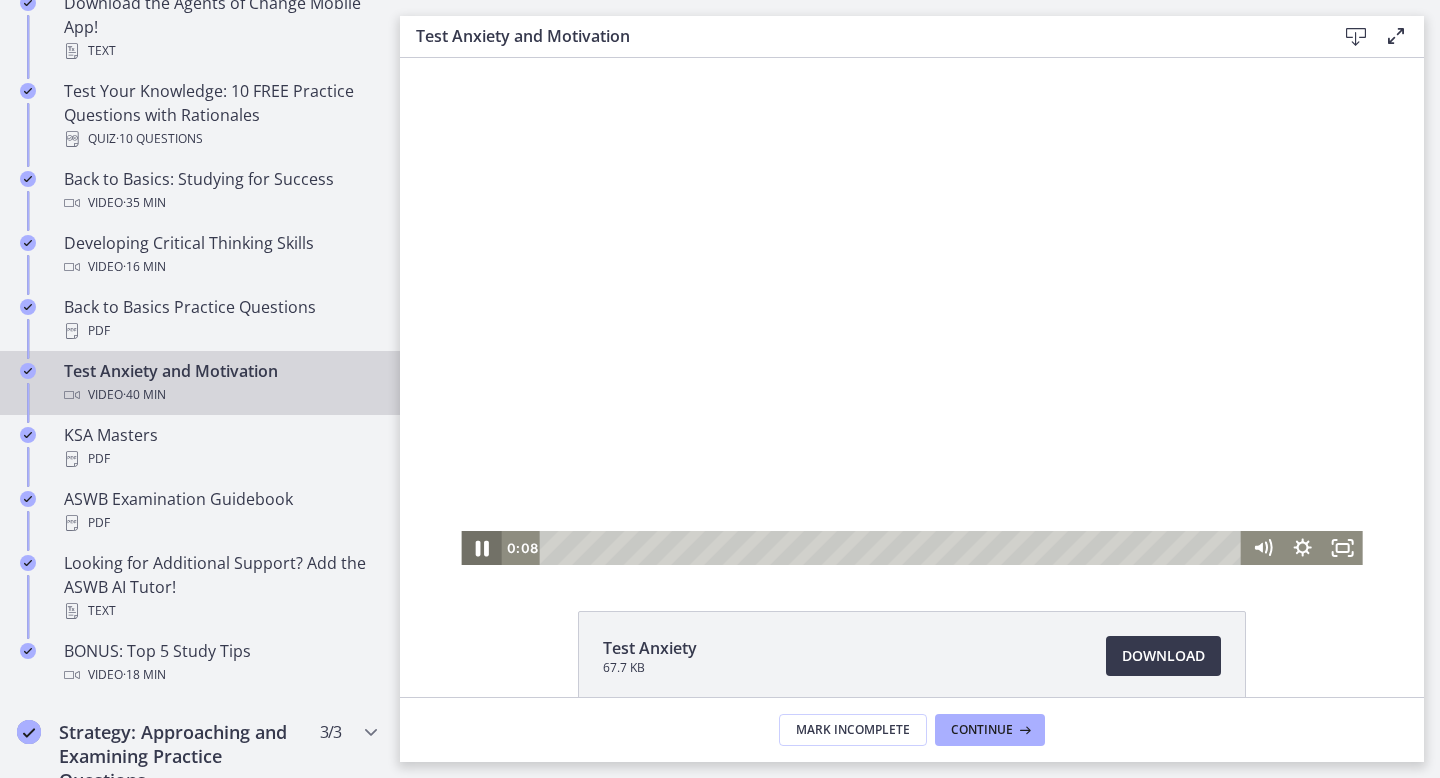 click 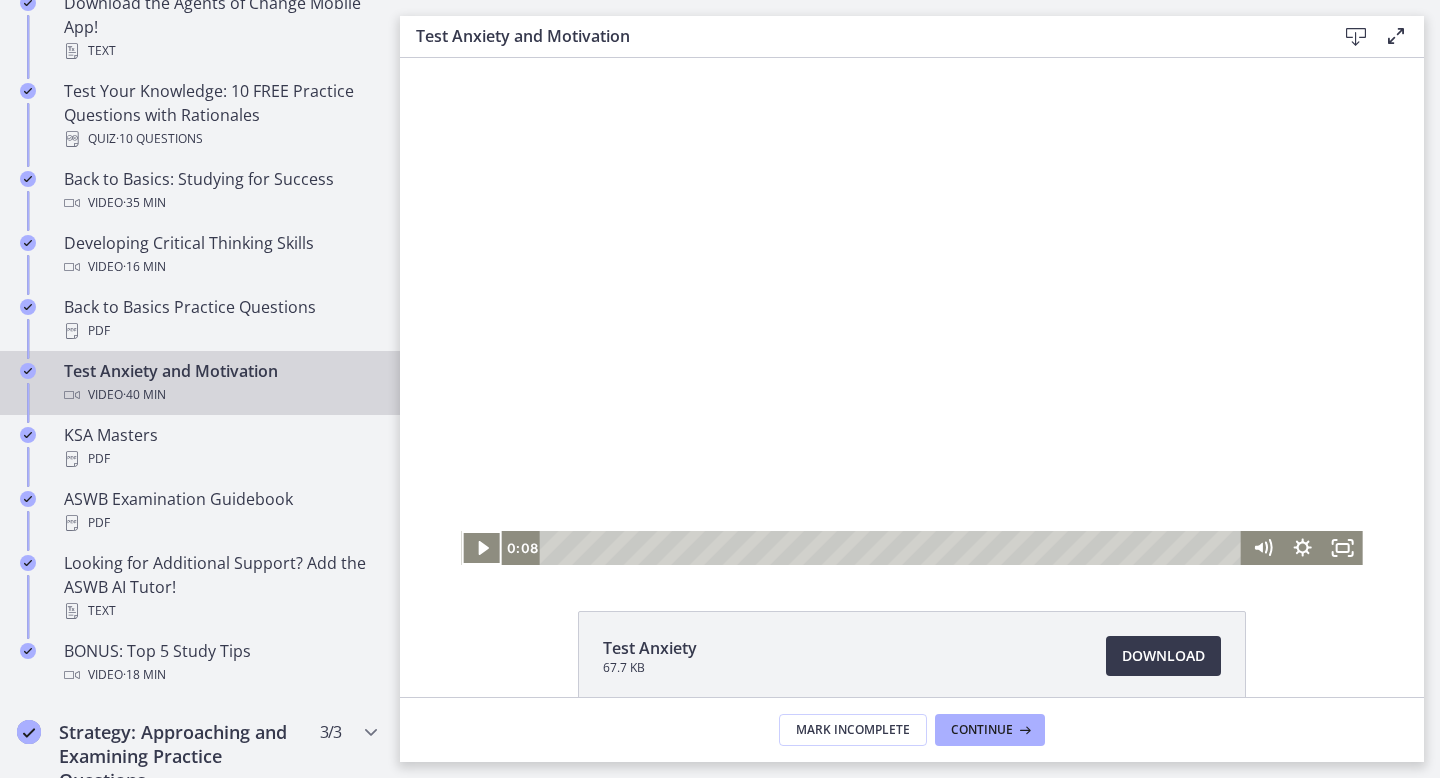 click at bounding box center [911, 311] 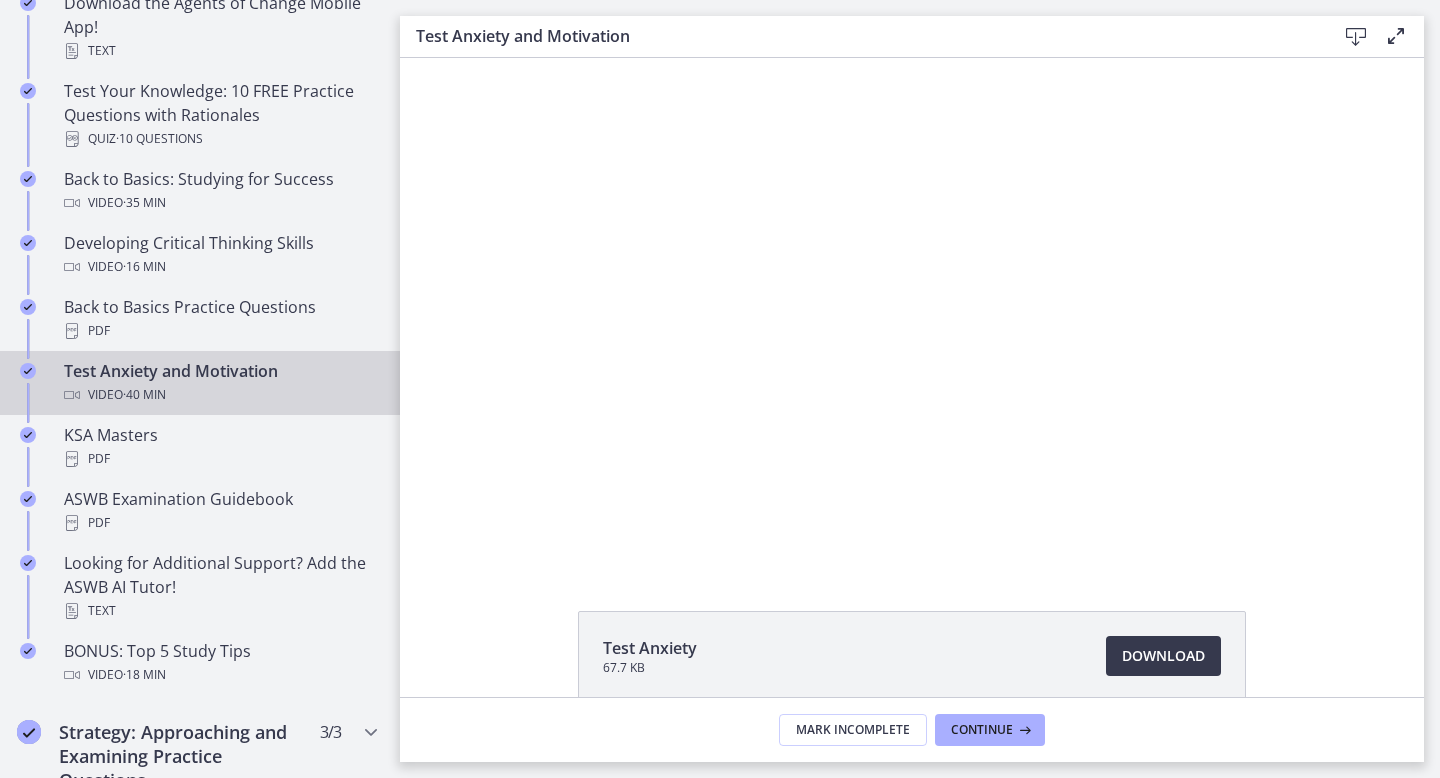 click at bounding box center [911, 311] 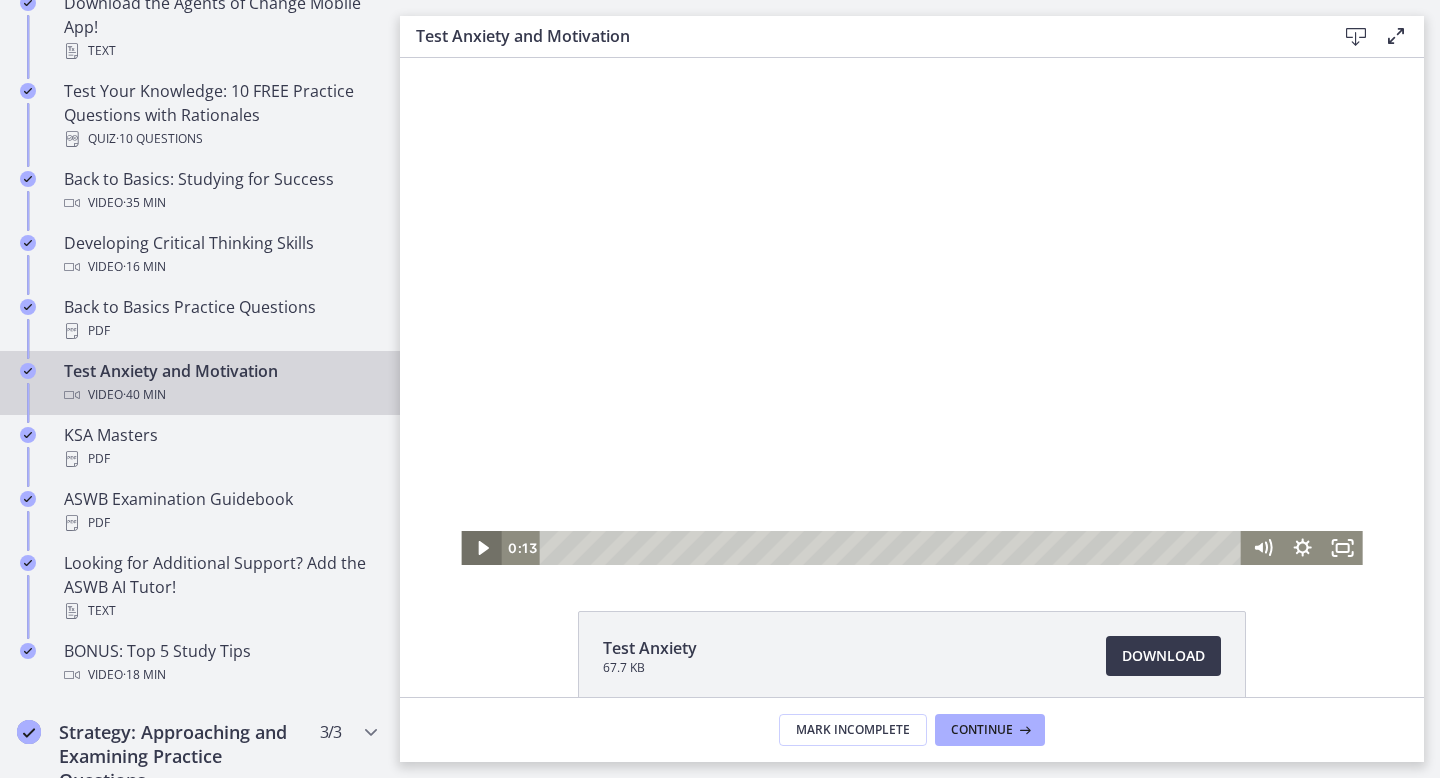 click 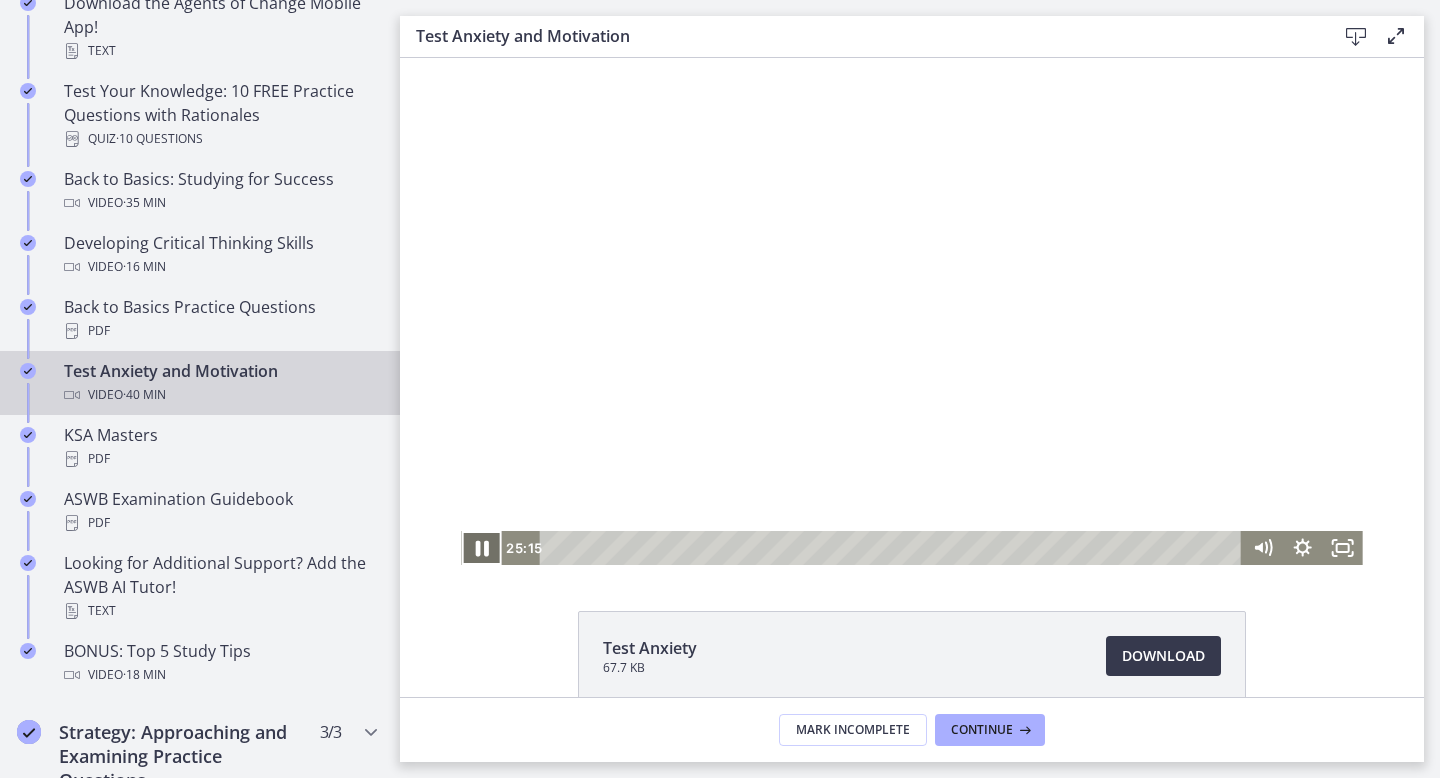 click 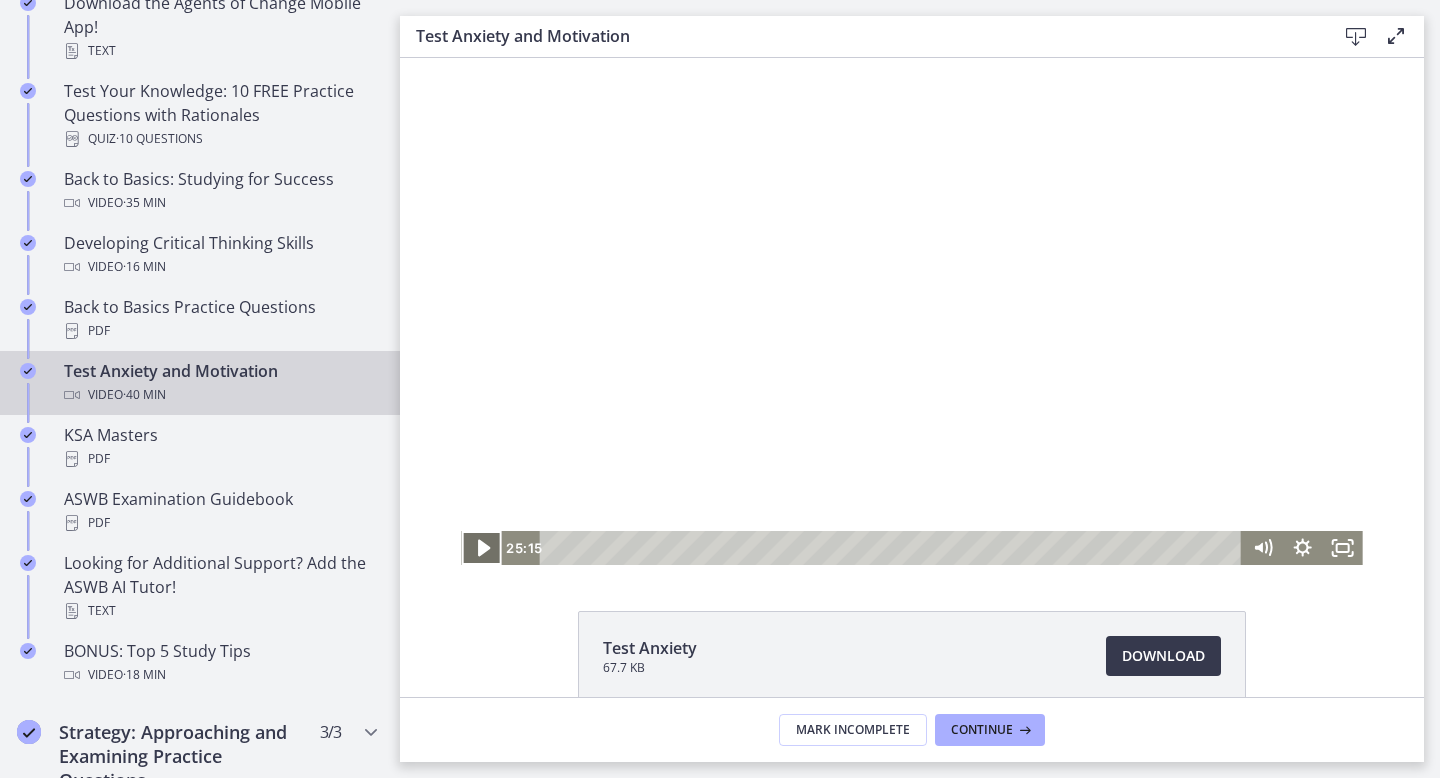 click 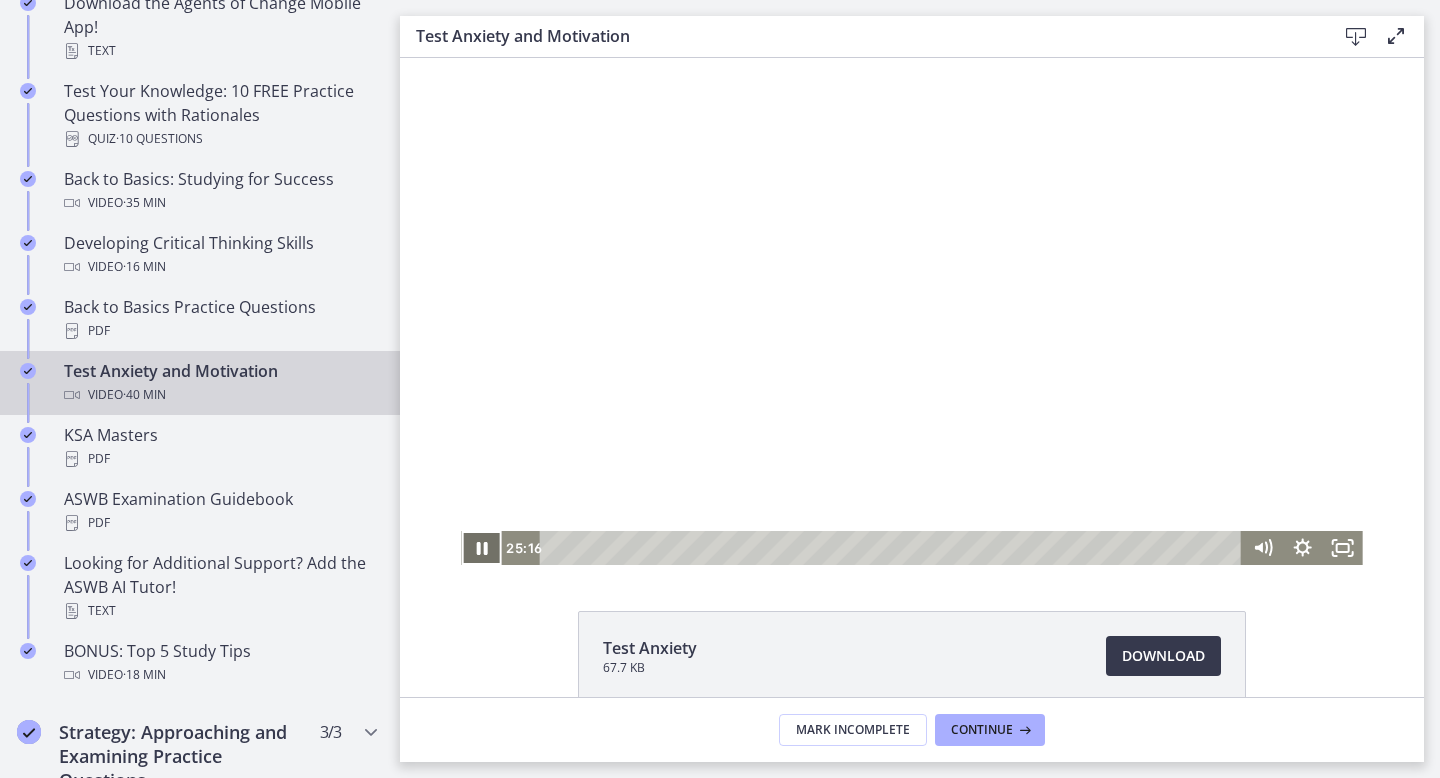 click 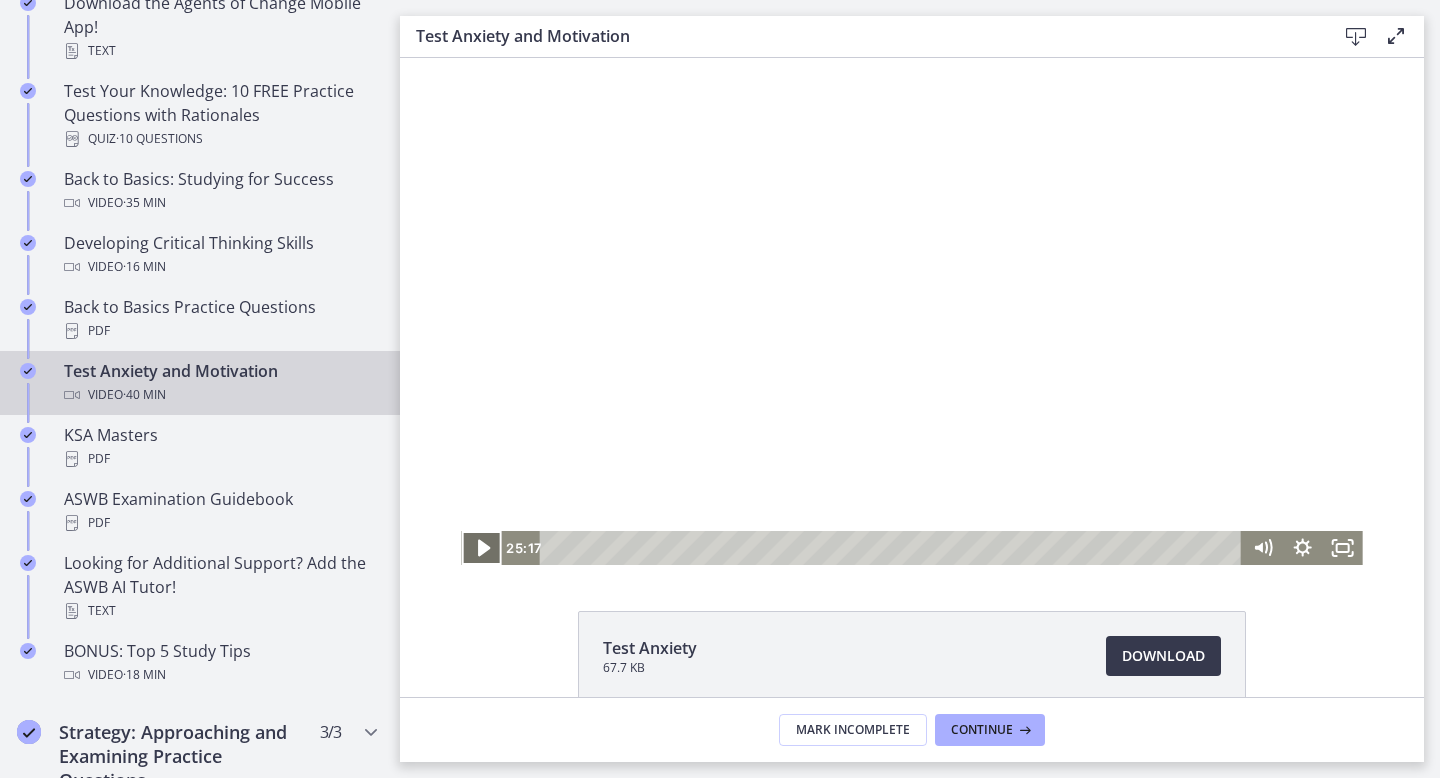 click 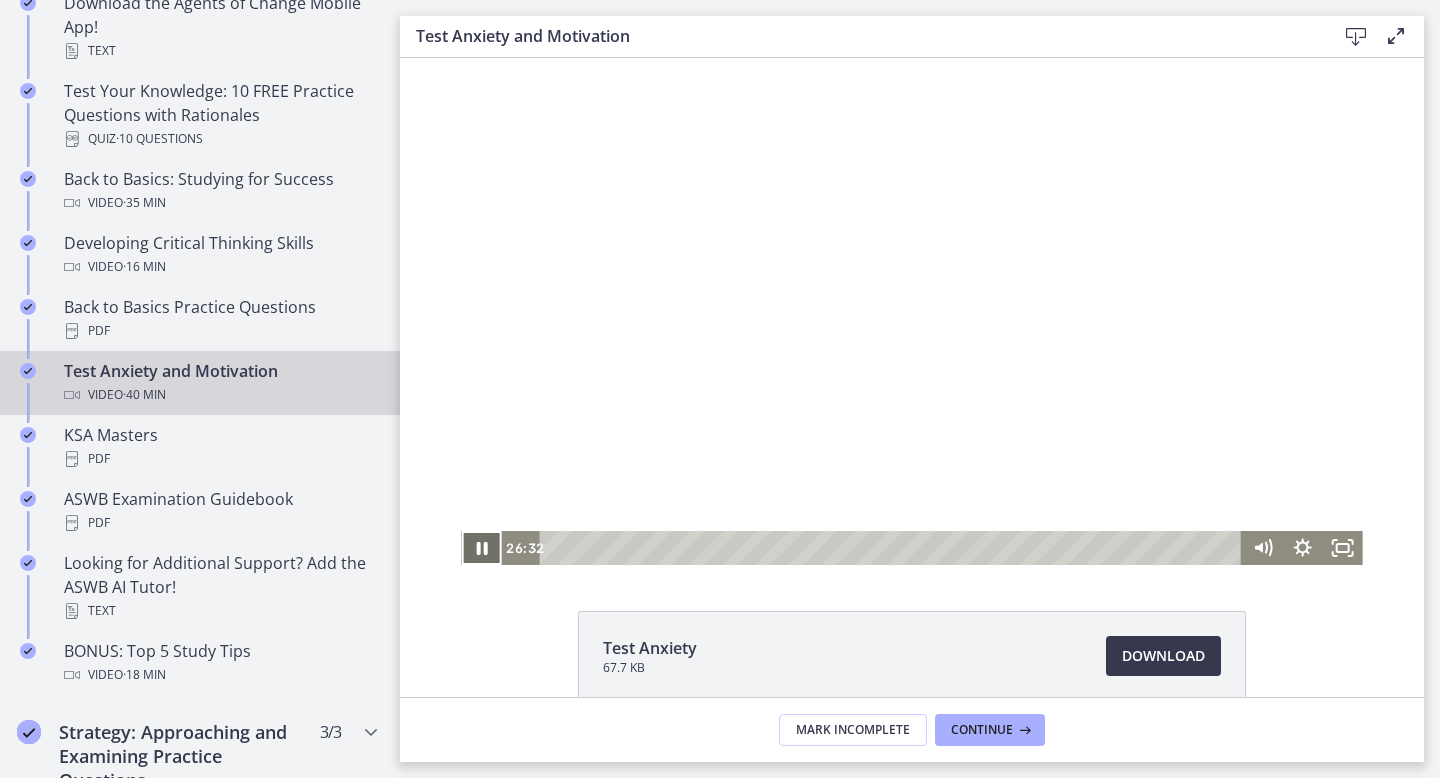 click 